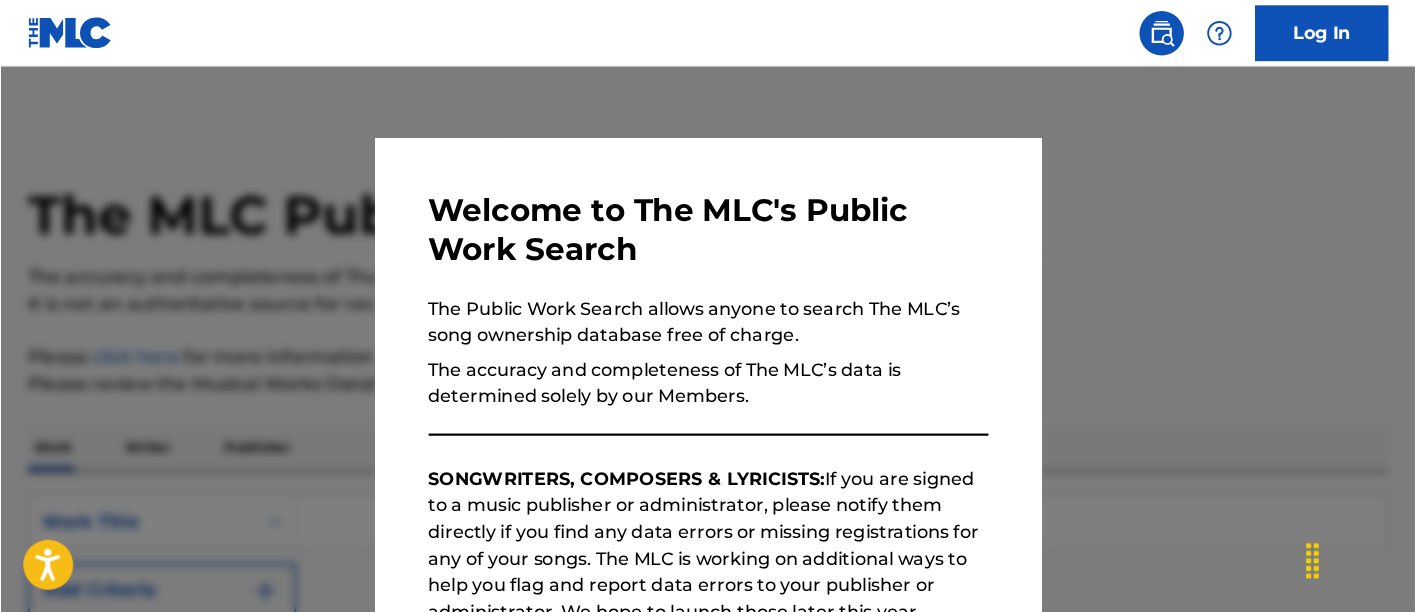 scroll, scrollTop: 0, scrollLeft: 0, axis: both 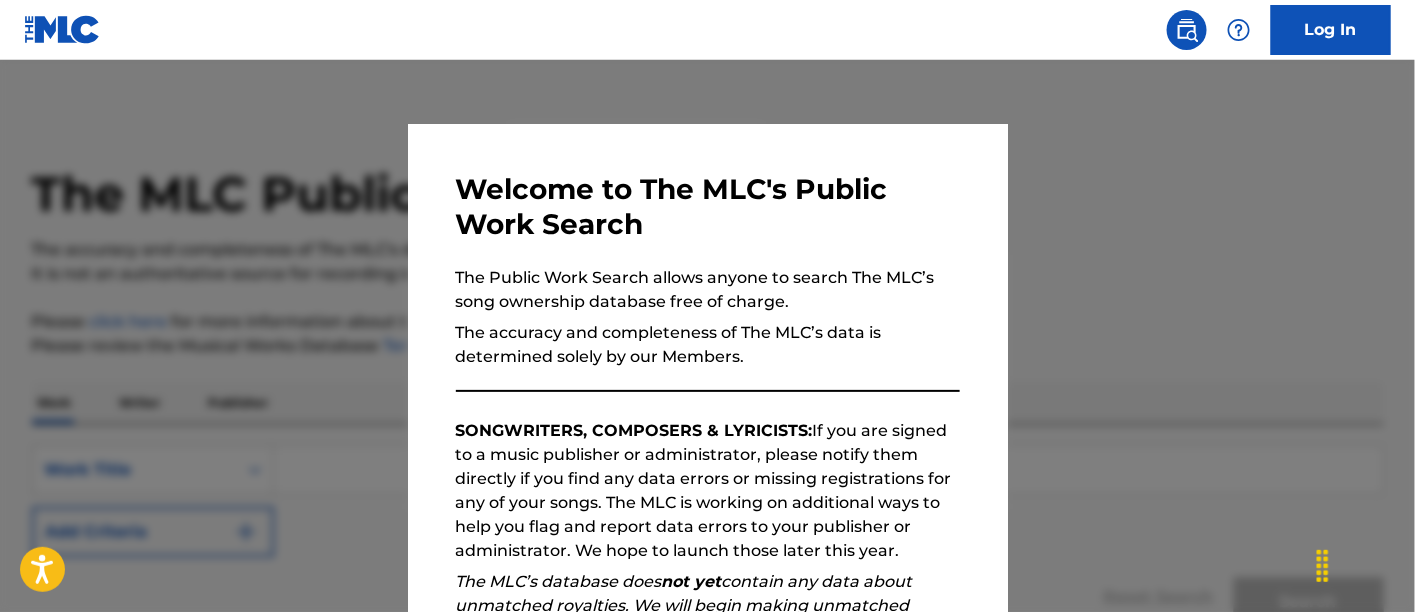 click at bounding box center [707, 366] 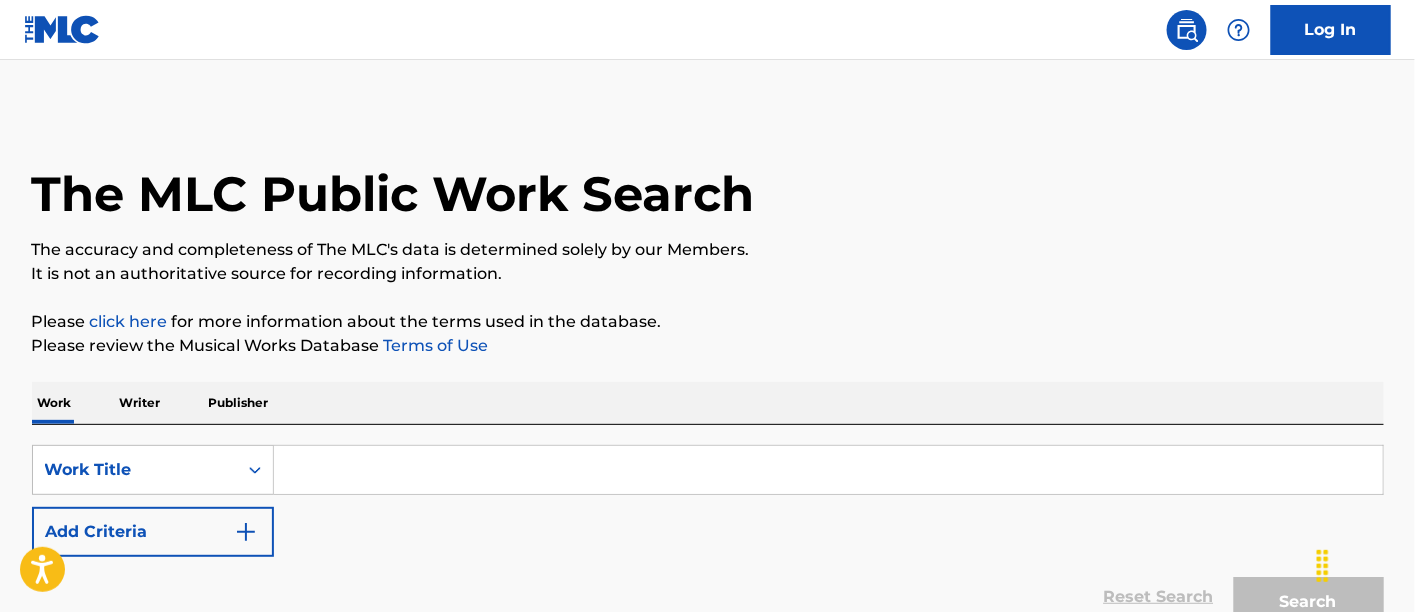 click at bounding box center (828, 470) 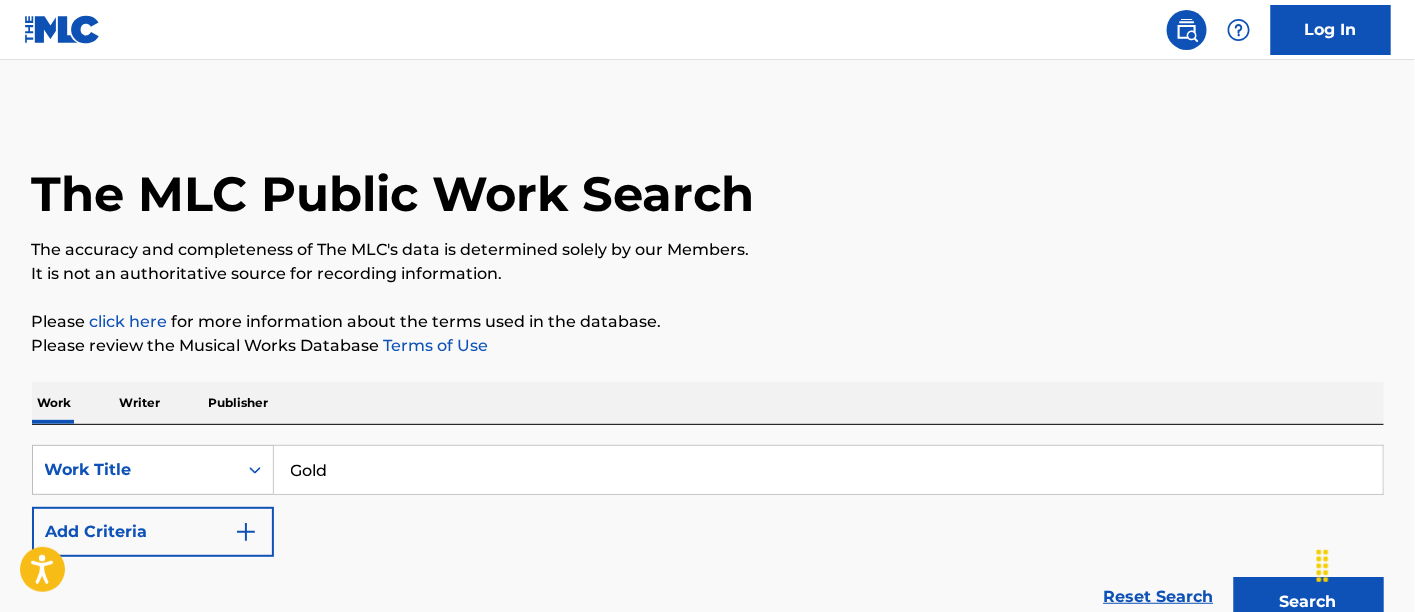 type on "Gold" 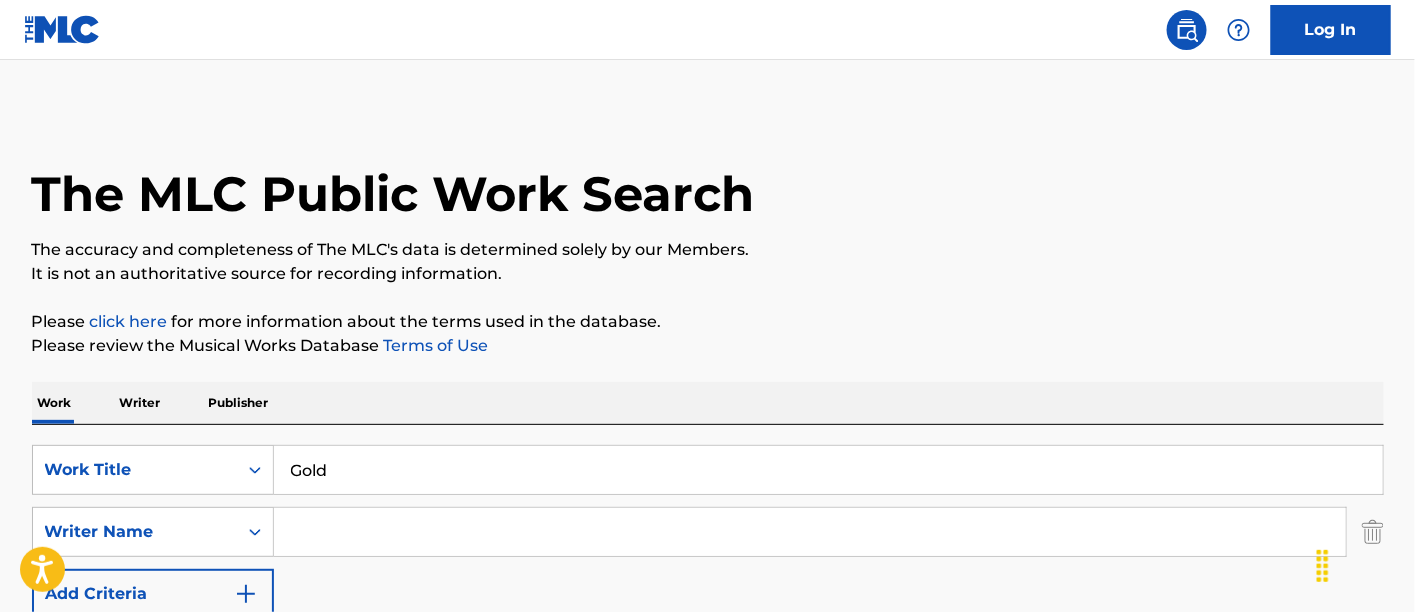 click at bounding box center (810, 532) 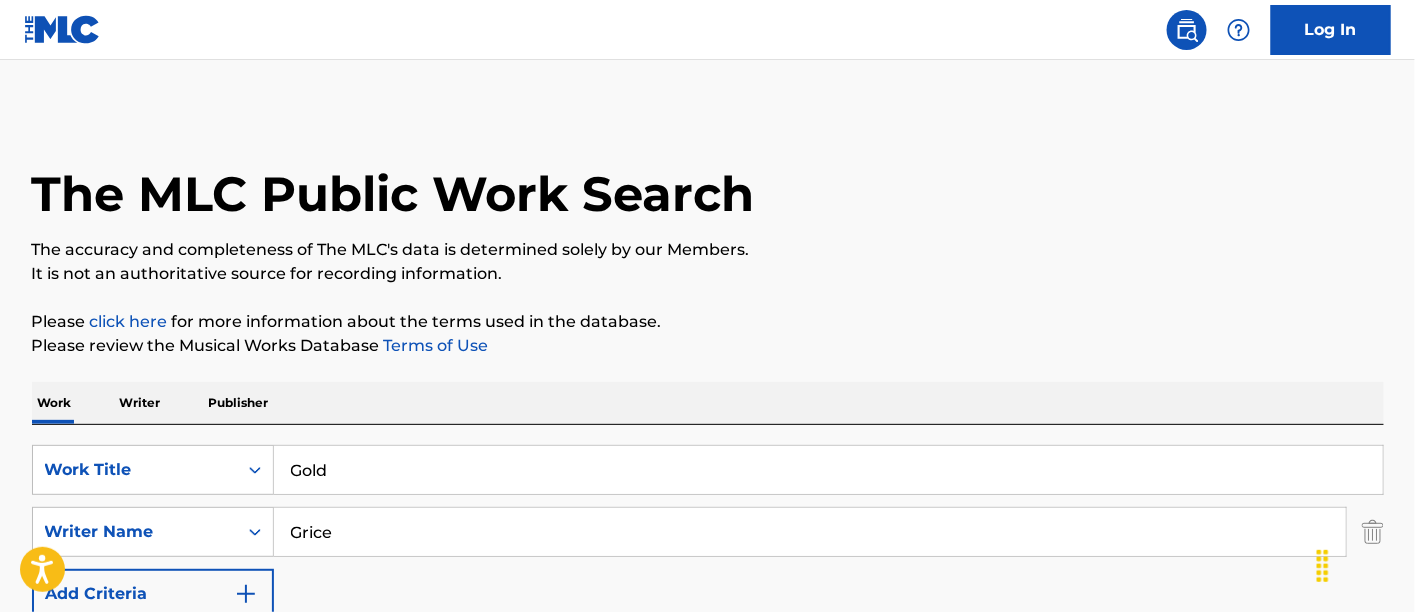 type on "Grice" 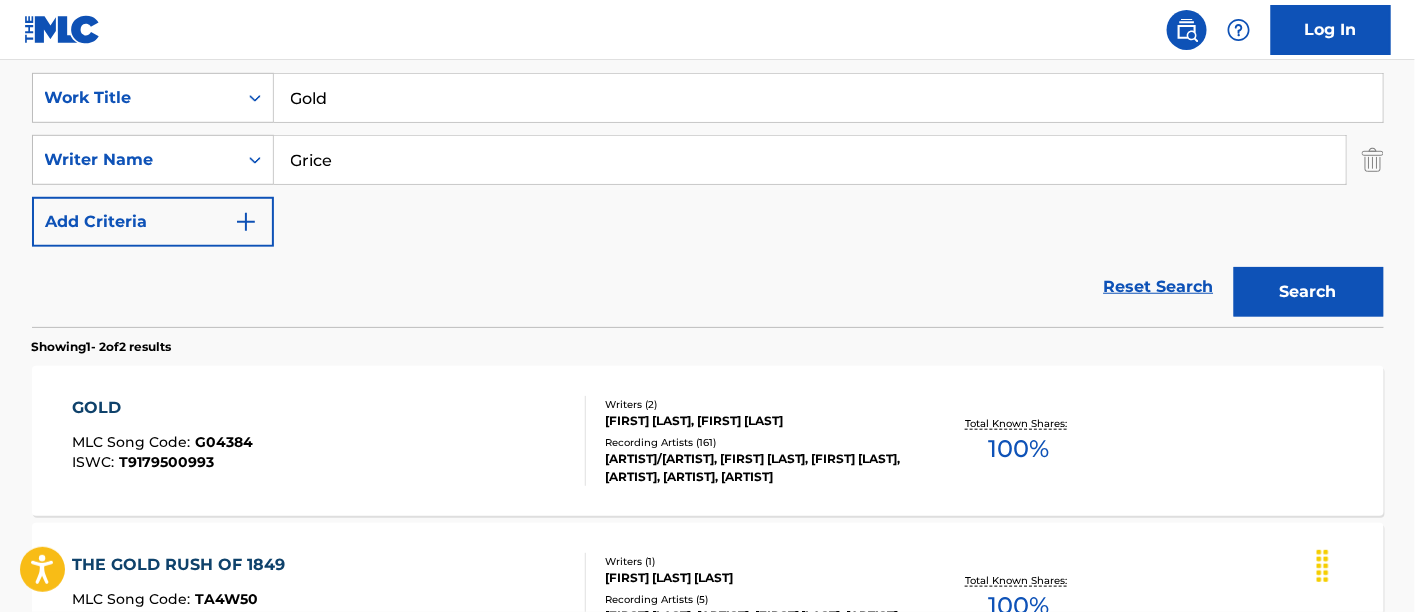 scroll, scrollTop: 397, scrollLeft: 0, axis: vertical 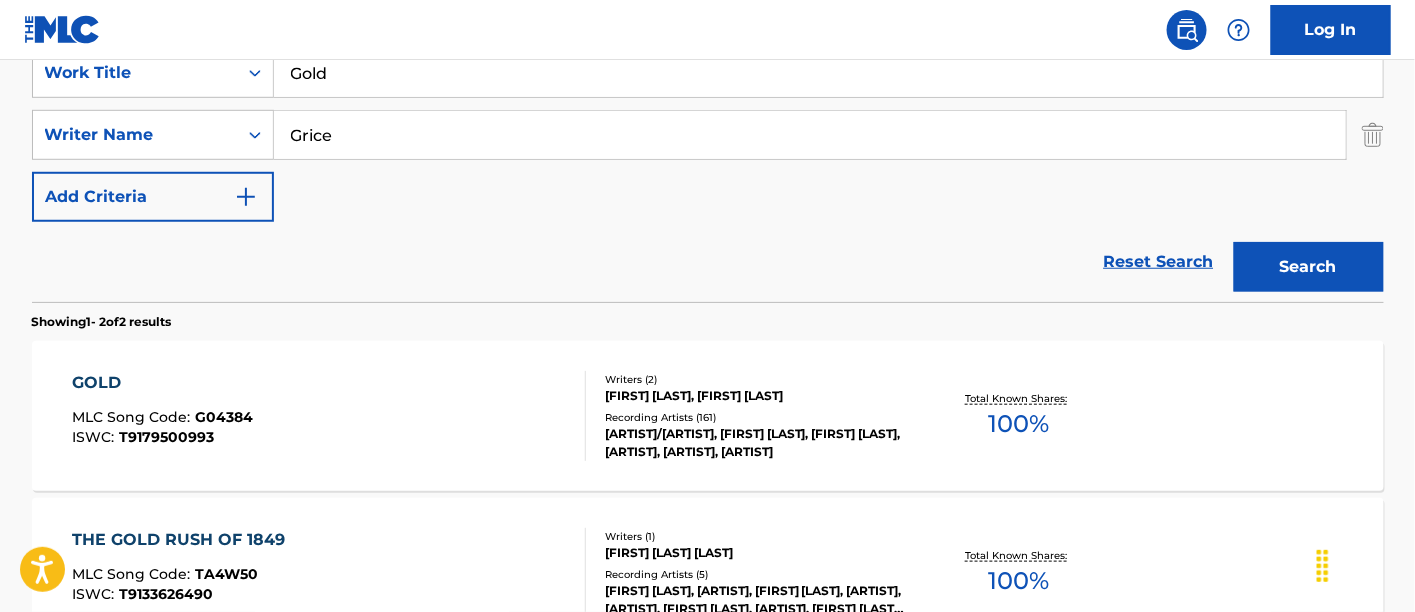 click on "[ARTIST]/[ARTIST], [FIRST] [LAST], [FIRST] [LAST], [ARTIST], [ARTIST], [ARTIST]" at bounding box center (756, 443) 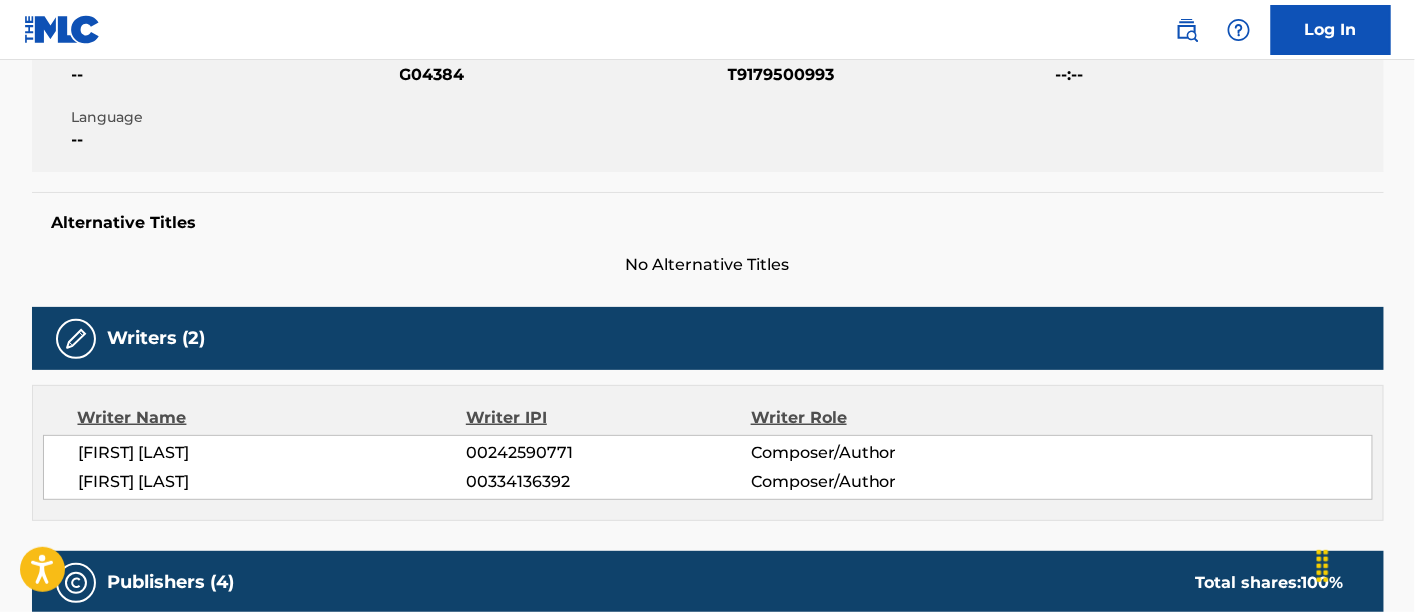 scroll, scrollTop: 0, scrollLeft: 0, axis: both 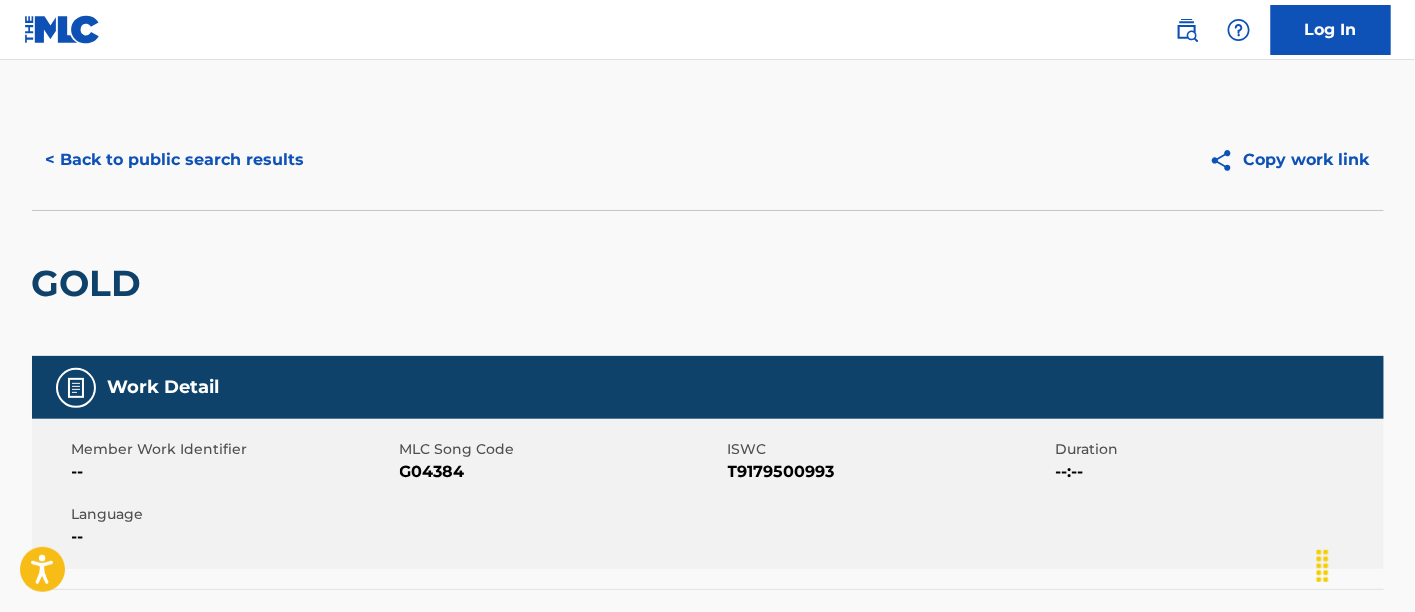 click on "G04384" at bounding box center [561, 472] 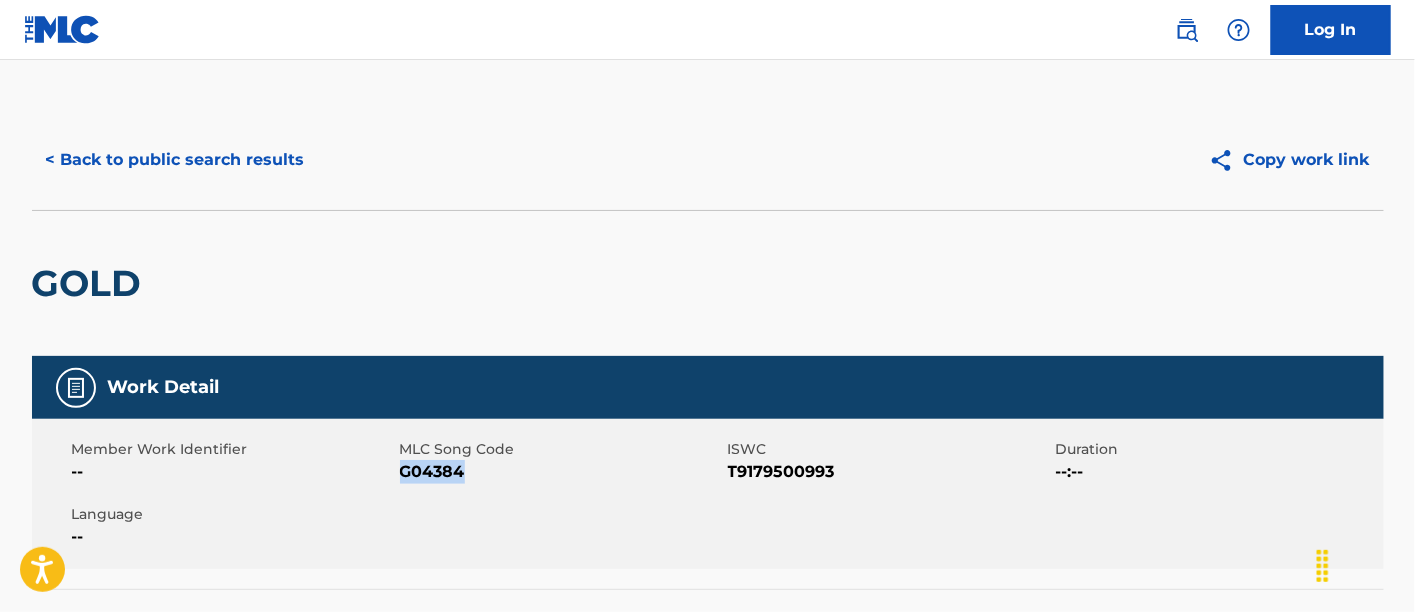 click on "G04384" at bounding box center (561, 472) 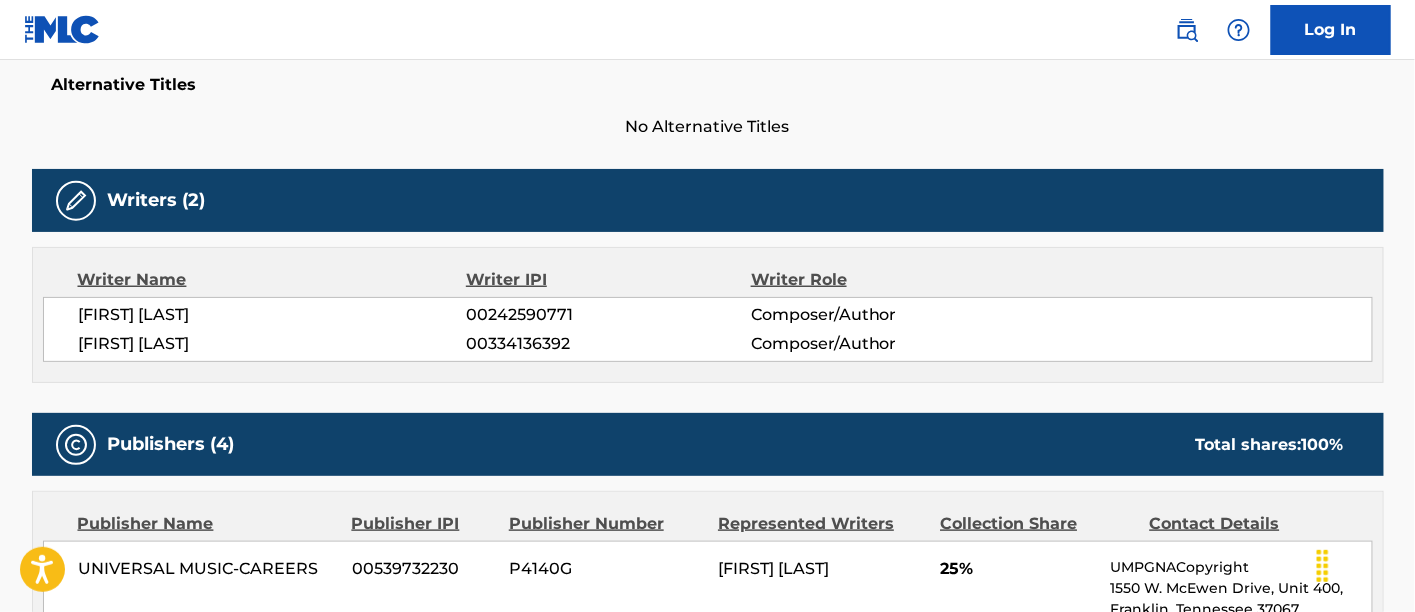 scroll, scrollTop: 0, scrollLeft: 0, axis: both 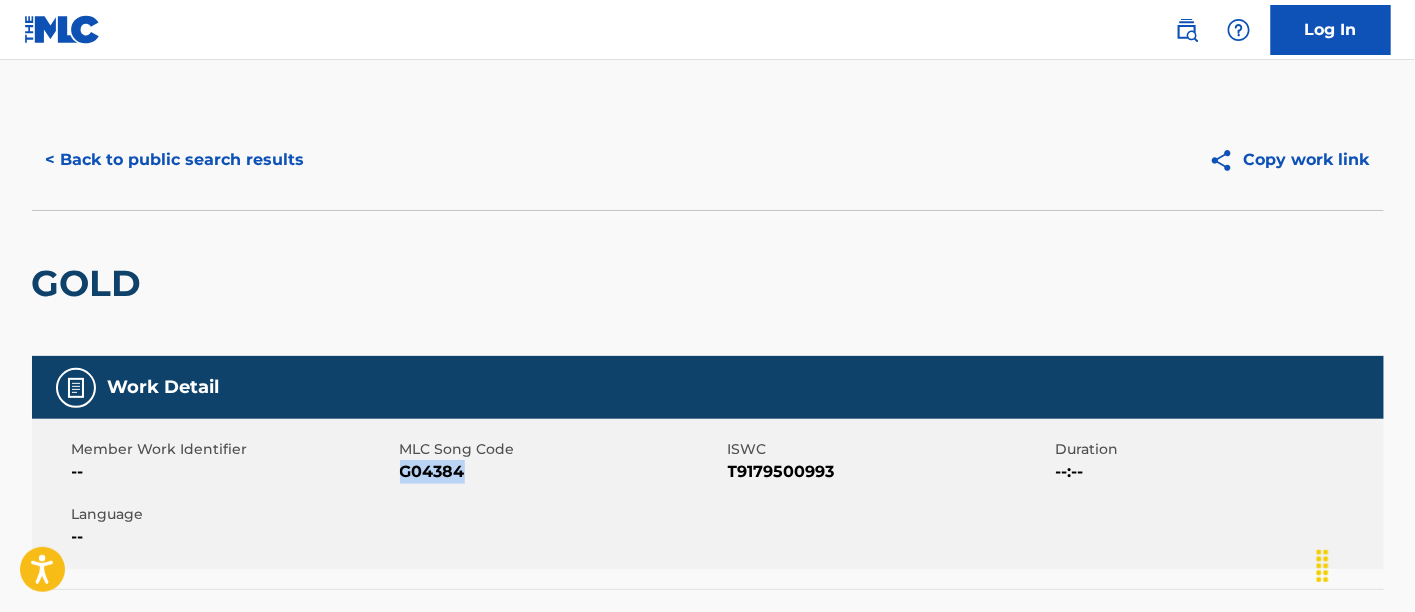 click on "< Back to public search results" at bounding box center [175, 160] 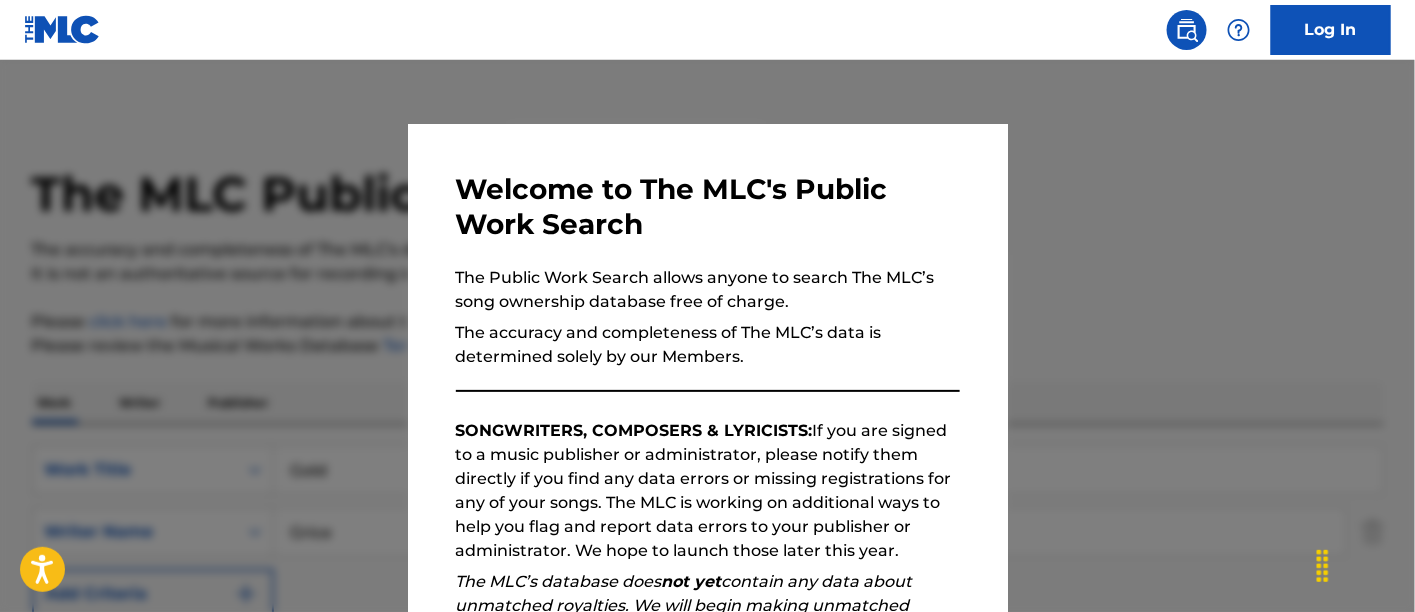 scroll, scrollTop: 397, scrollLeft: 0, axis: vertical 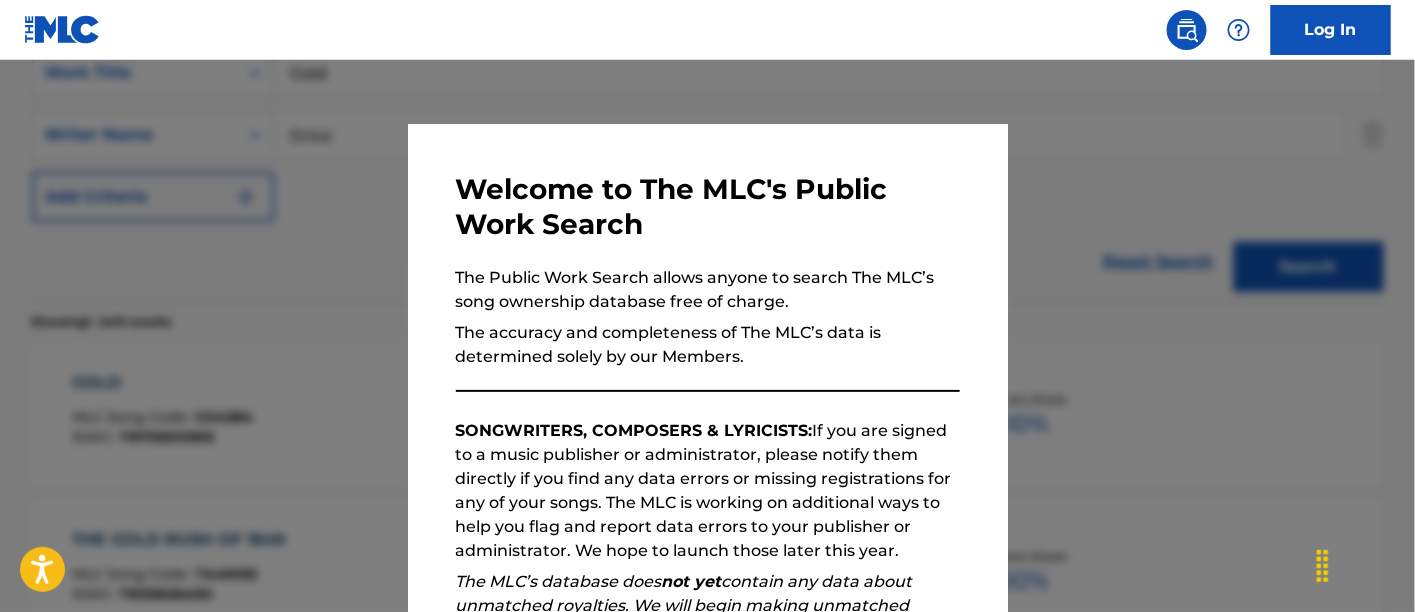 click at bounding box center (707, 366) 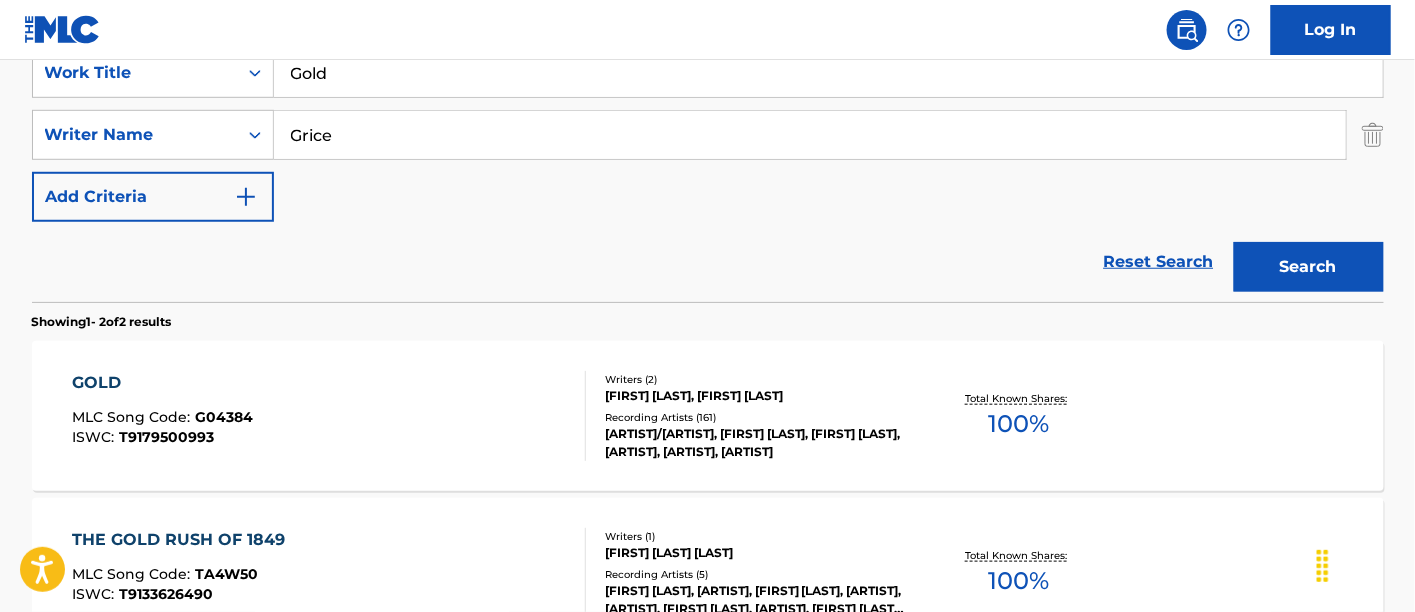 click on "Gold" at bounding box center [828, 73] 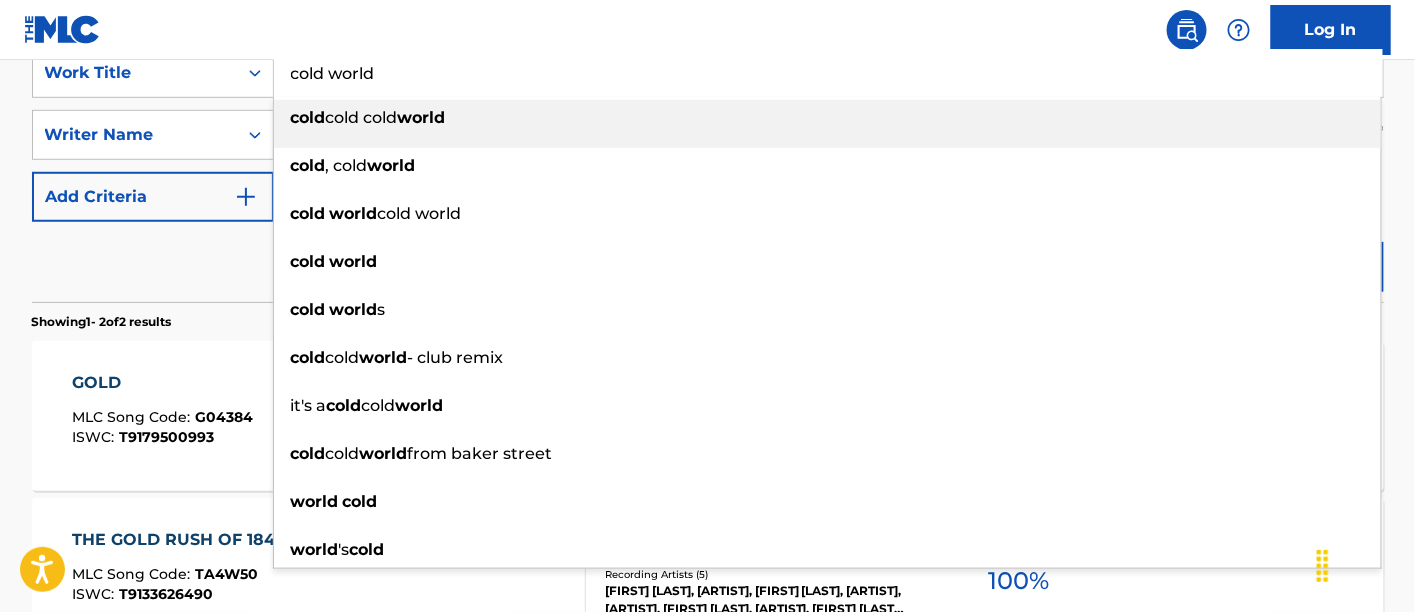 type on "cold world" 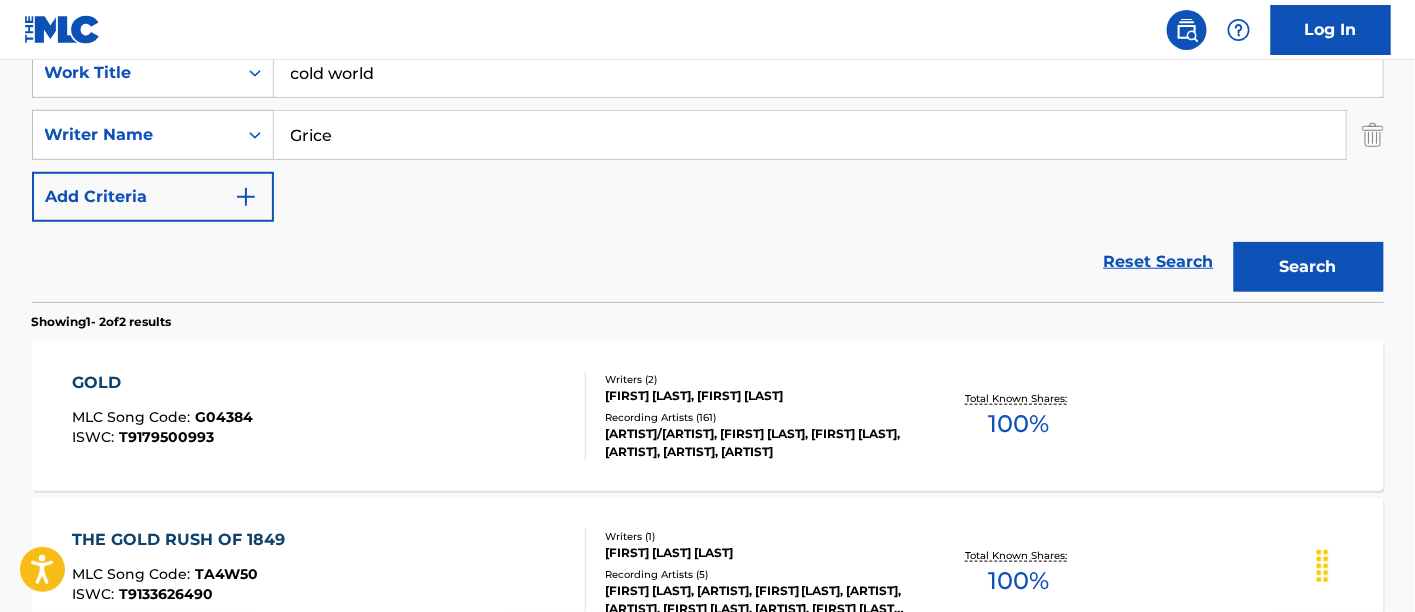 click on "Search" at bounding box center [1309, 267] 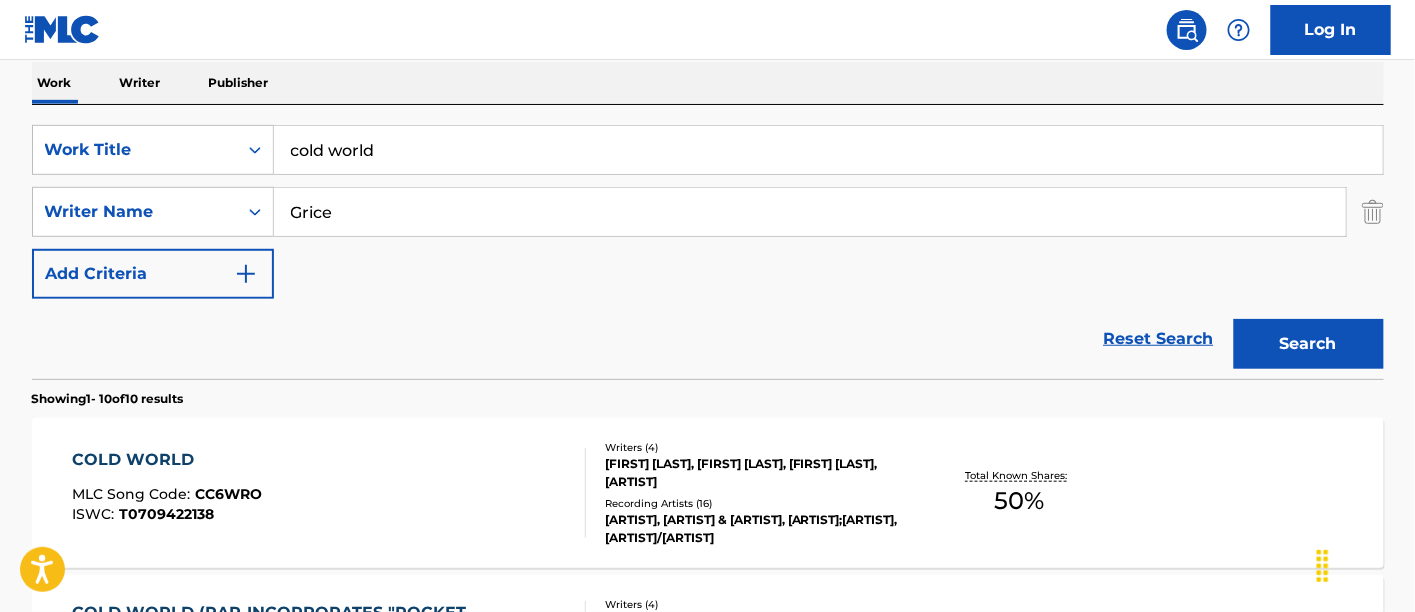 scroll, scrollTop: 397, scrollLeft: 0, axis: vertical 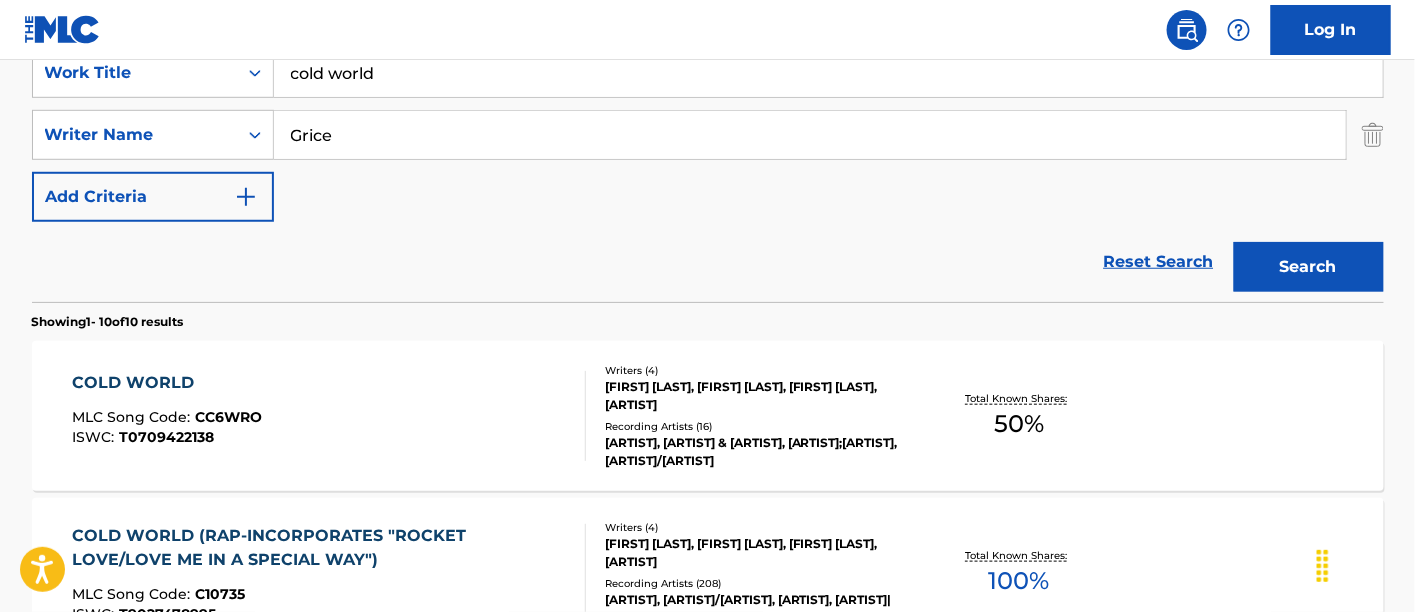 click on "COLD WORLD MLC Song Code : CC6WRO ISWC : T0709422138" at bounding box center [329, 416] 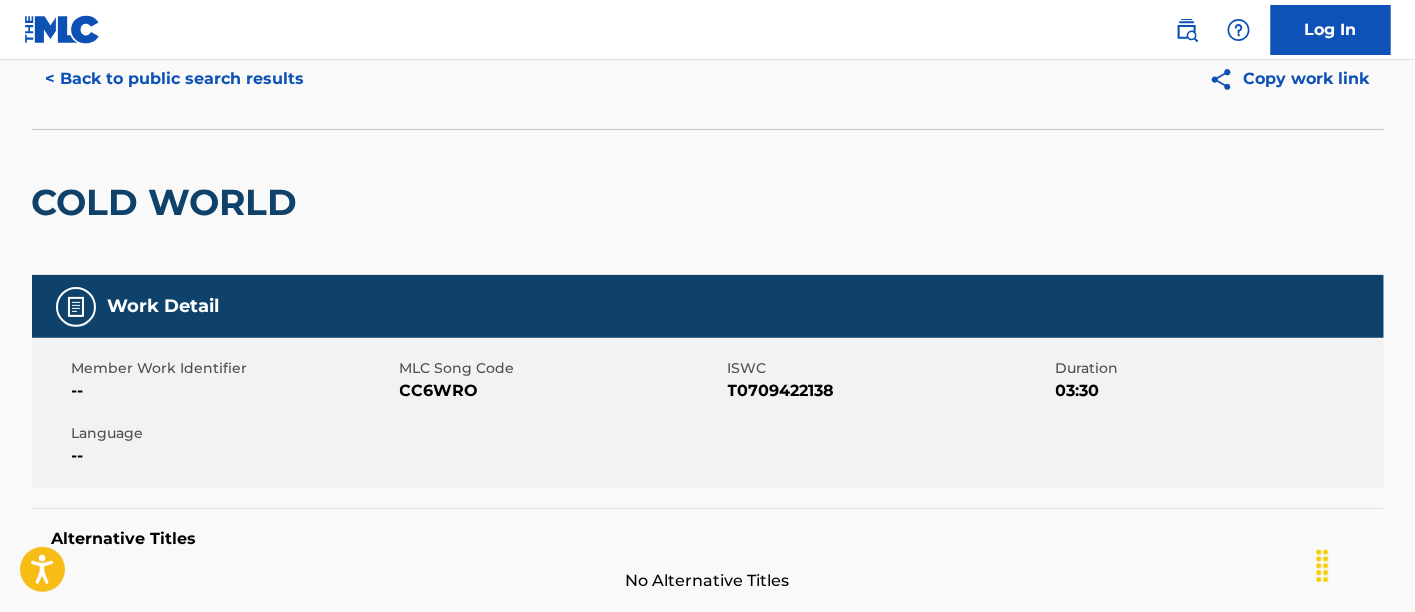 scroll, scrollTop: 0, scrollLeft: 0, axis: both 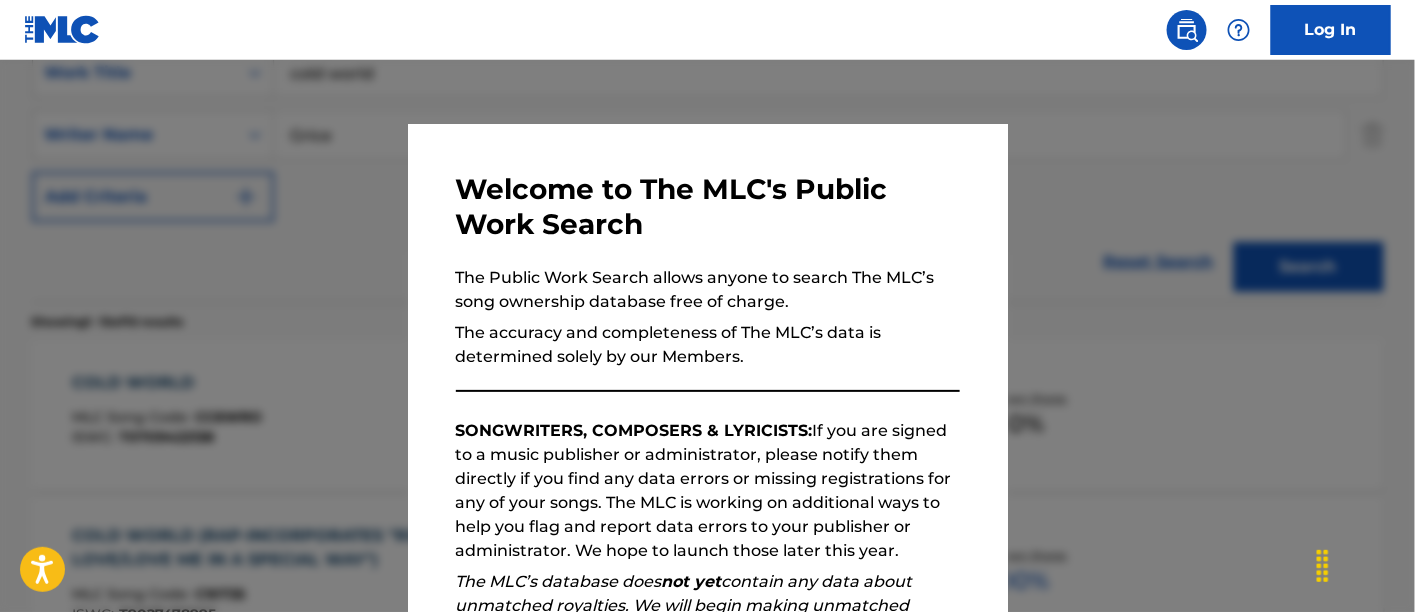 click at bounding box center (707, 366) 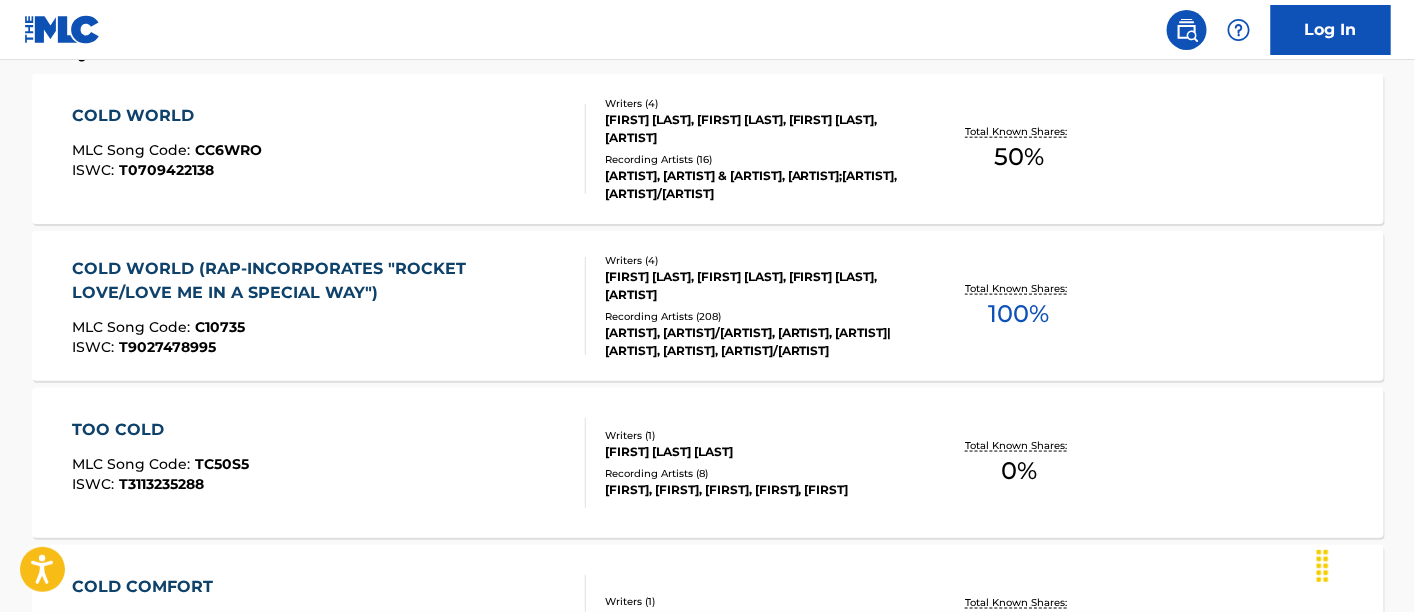 scroll, scrollTop: 665, scrollLeft: 0, axis: vertical 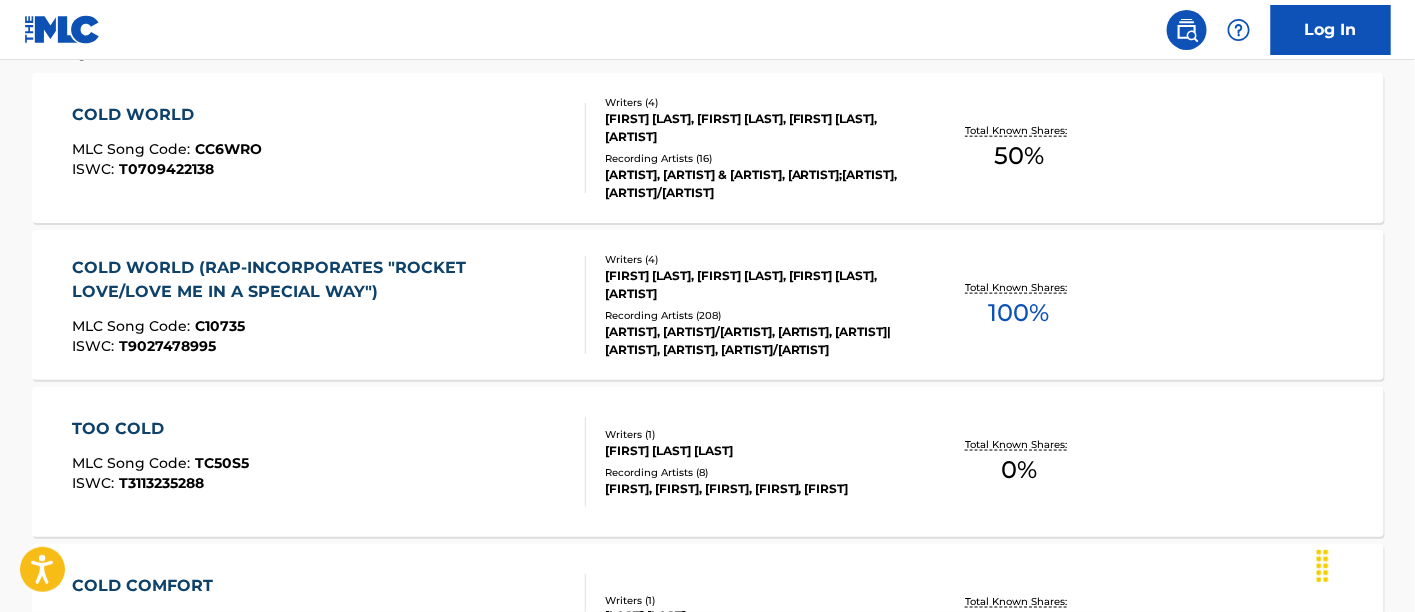 click on "COLD WORLD (RAP-INCORPORATES "ROCKET LOVE/LOVE ME IN A SPECIAL WAY")" at bounding box center [320, 280] 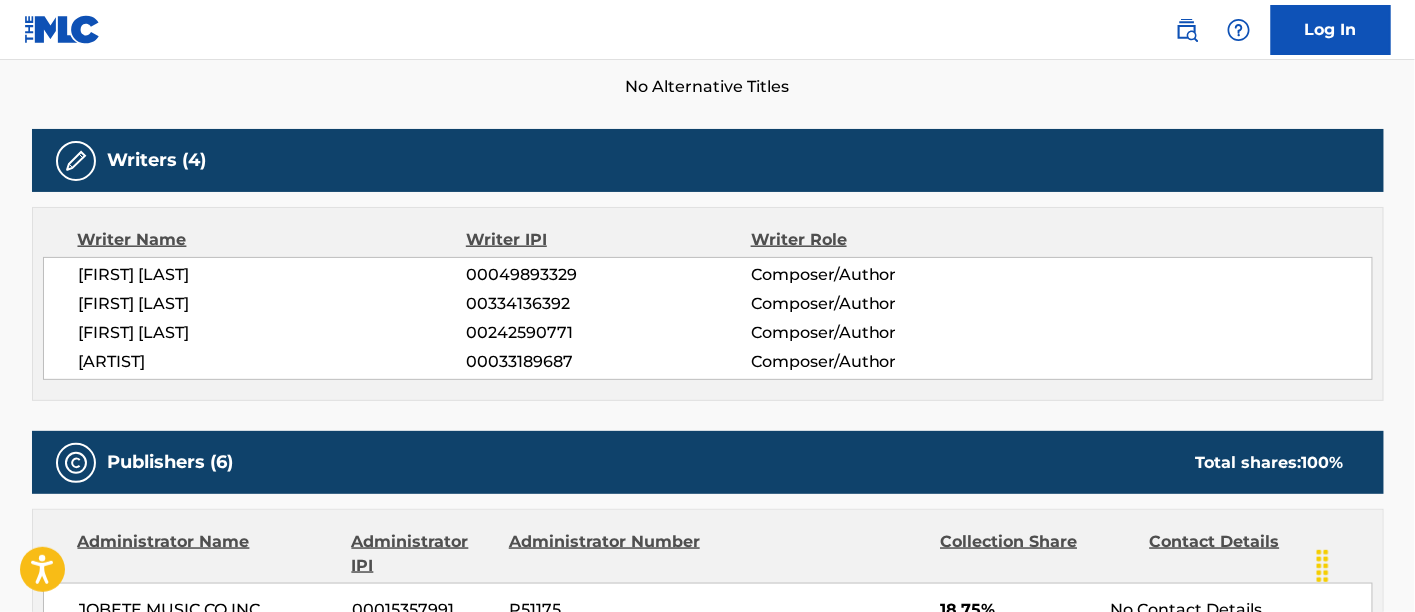 scroll, scrollTop: 0, scrollLeft: 0, axis: both 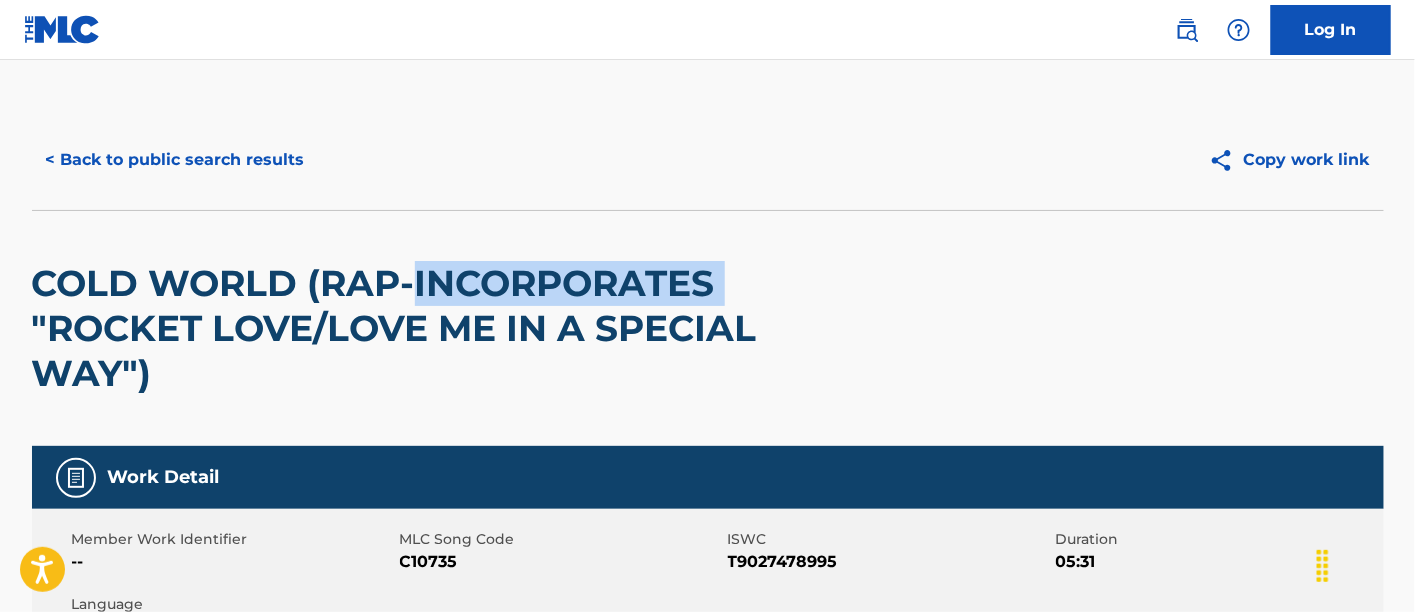 click on "COLD WORLD (RAP-INCORPORATES "ROCKET LOVE/LOVE ME IN A SPECIAL WAY")" at bounding box center (437, 328) 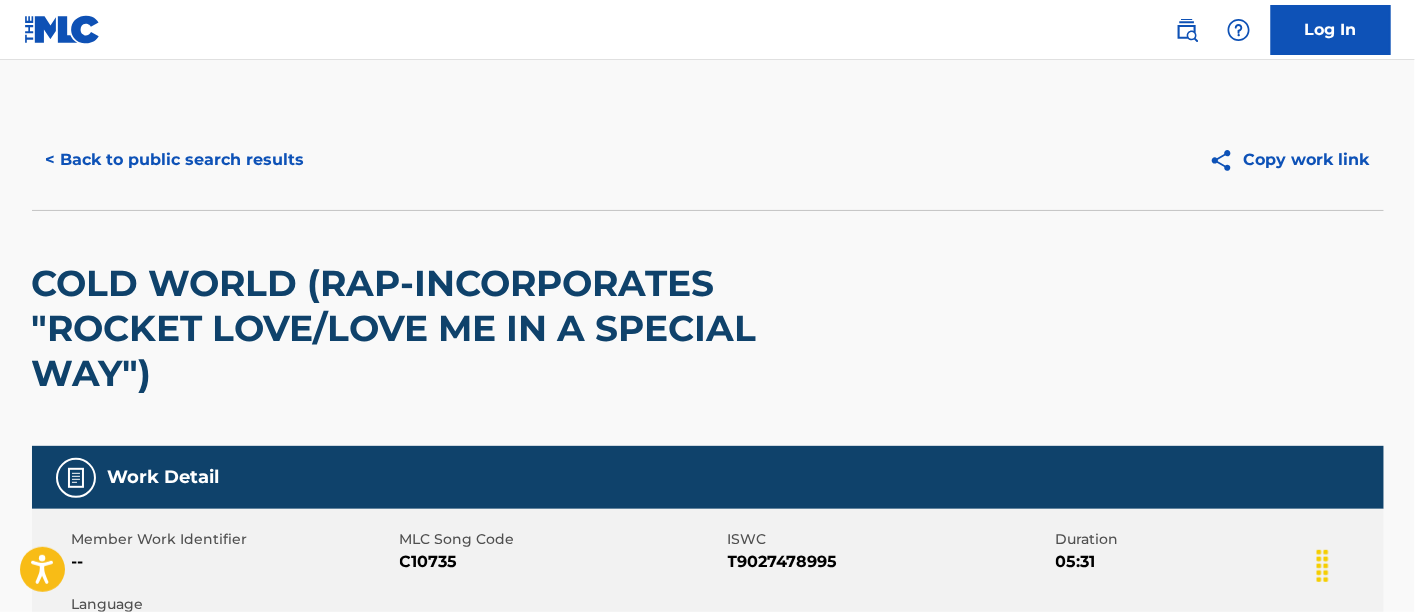 click on "COLD WORLD (RAP-INCORPORATES "ROCKET LOVE/LOVE ME IN A SPECIAL WAY")" at bounding box center (437, 328) 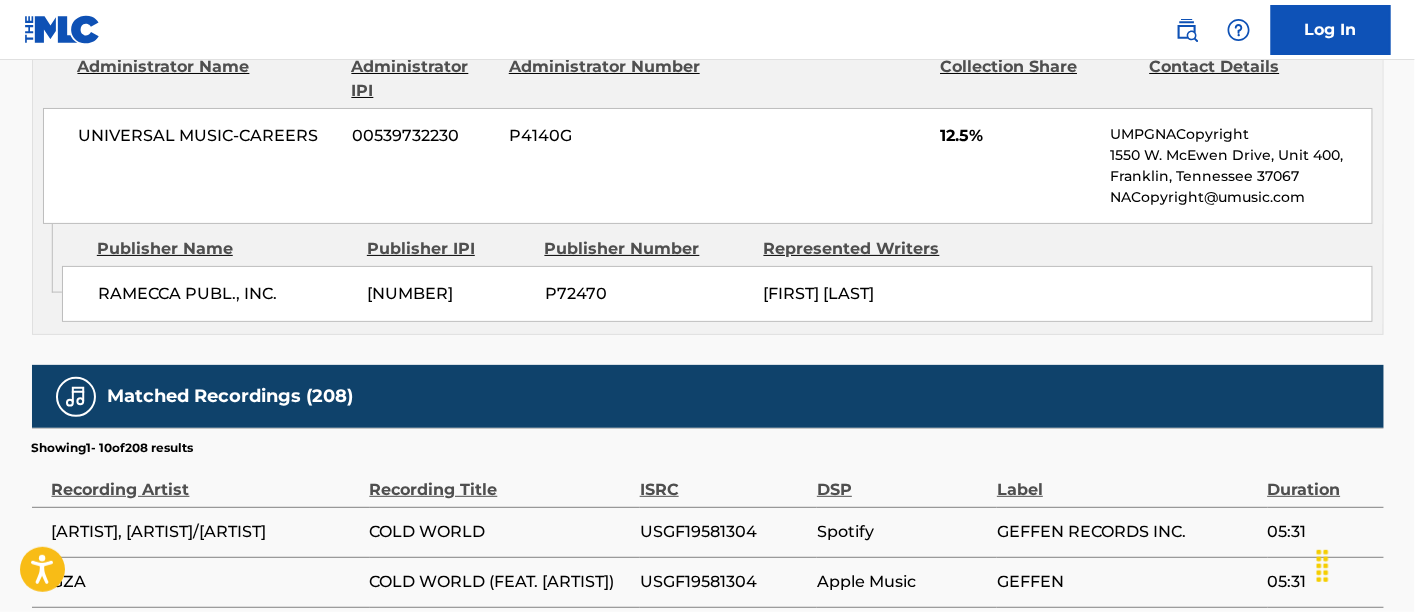 scroll, scrollTop: 2755, scrollLeft: 0, axis: vertical 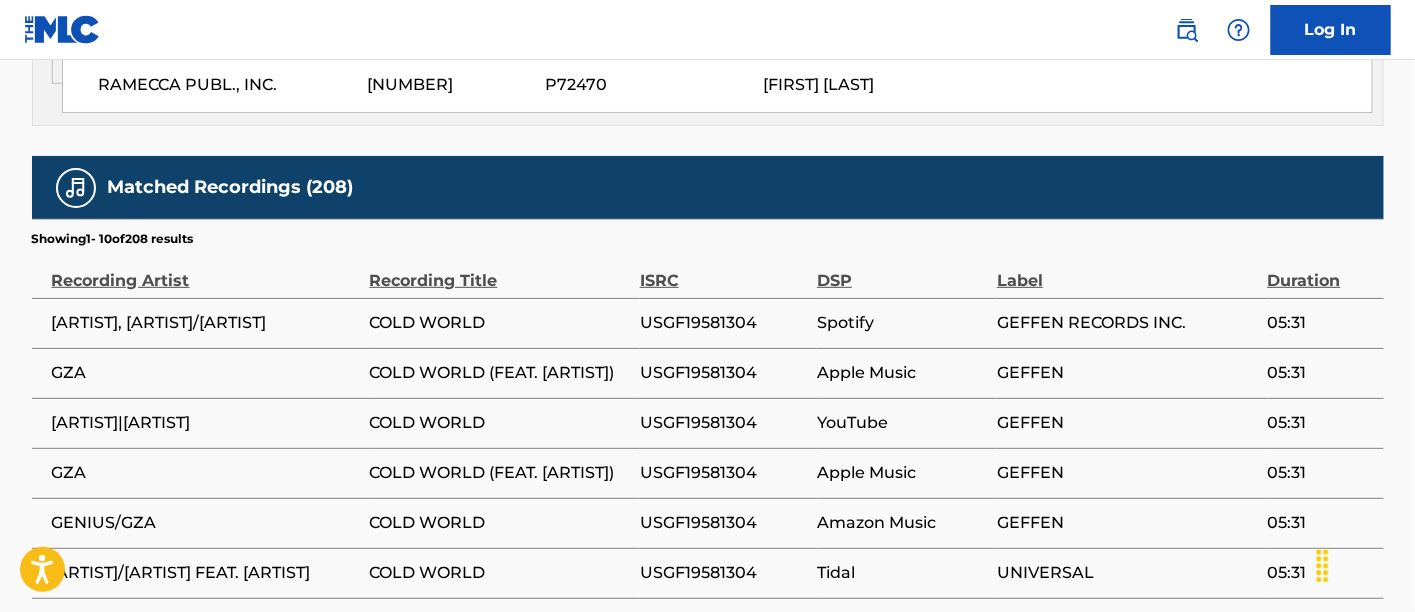 click on "USGF19581304" at bounding box center (723, 373) 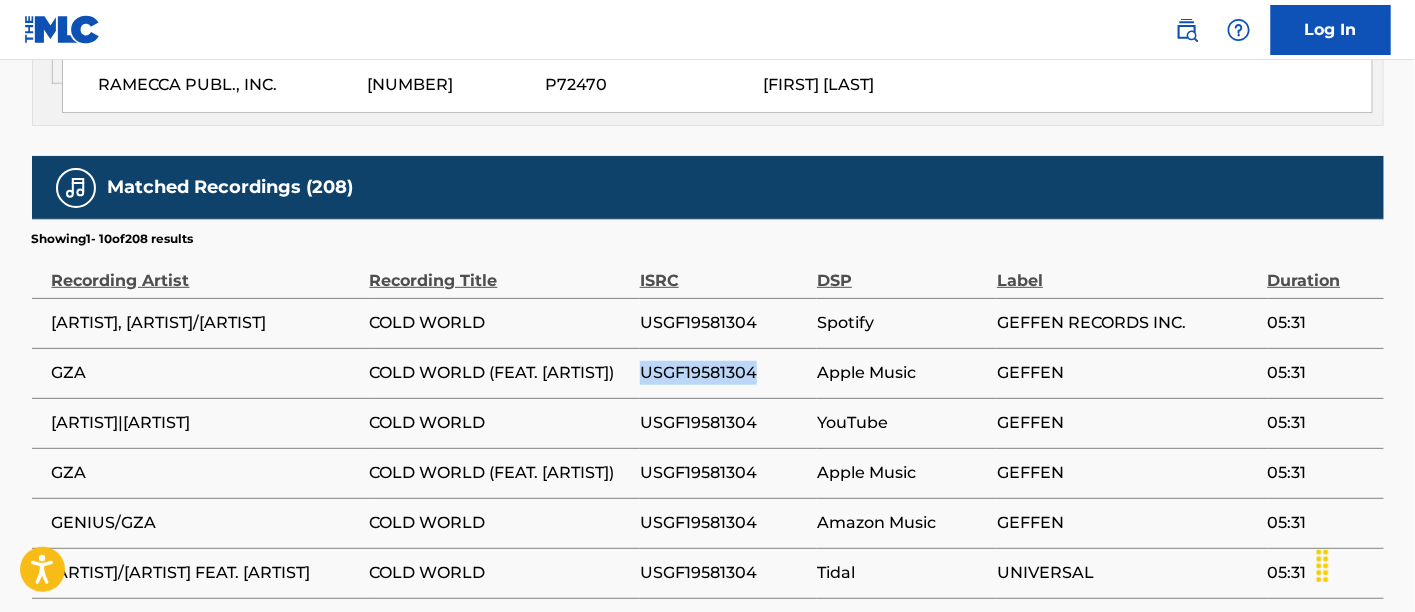 click on "USGF19581304" at bounding box center (723, 373) 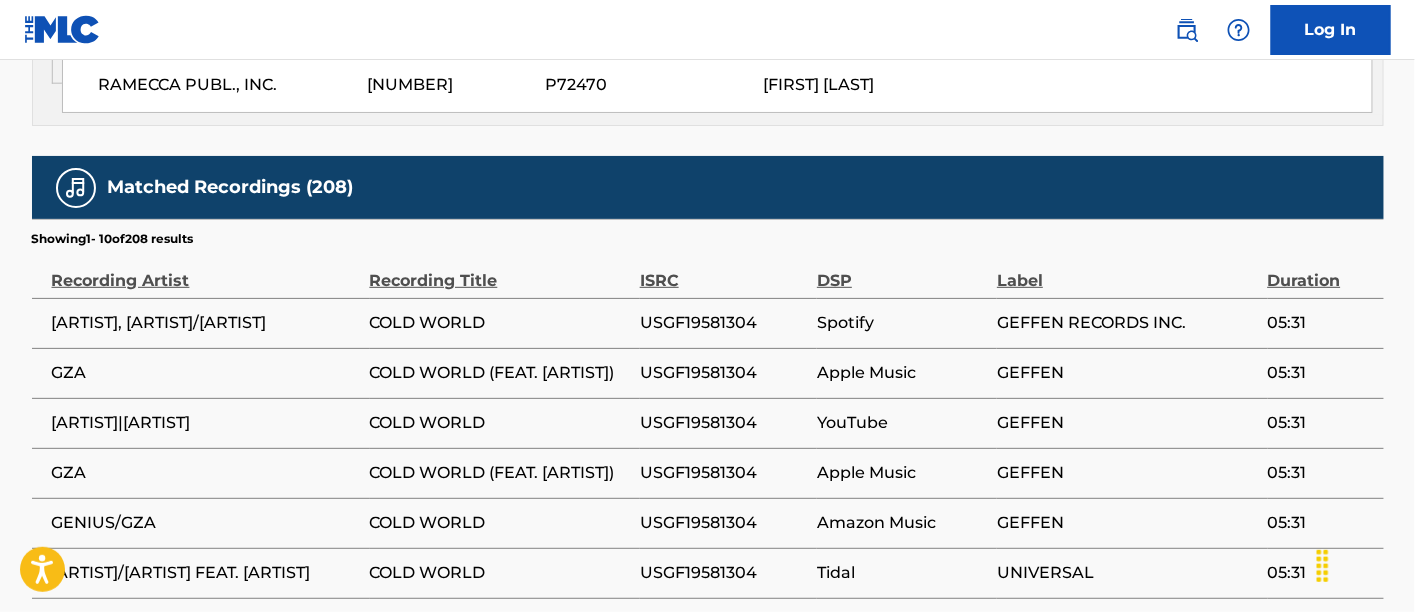 click on "USGF19581304" at bounding box center (723, 323) 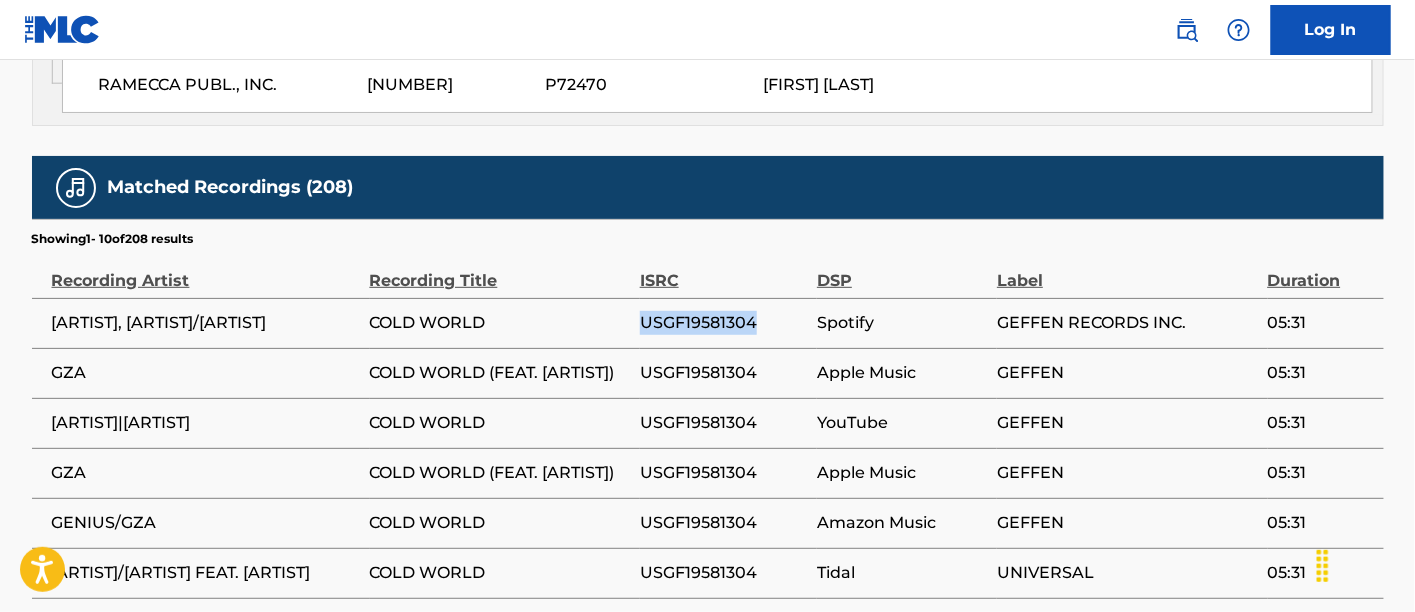 click on "USGF19581304" at bounding box center [723, 323] 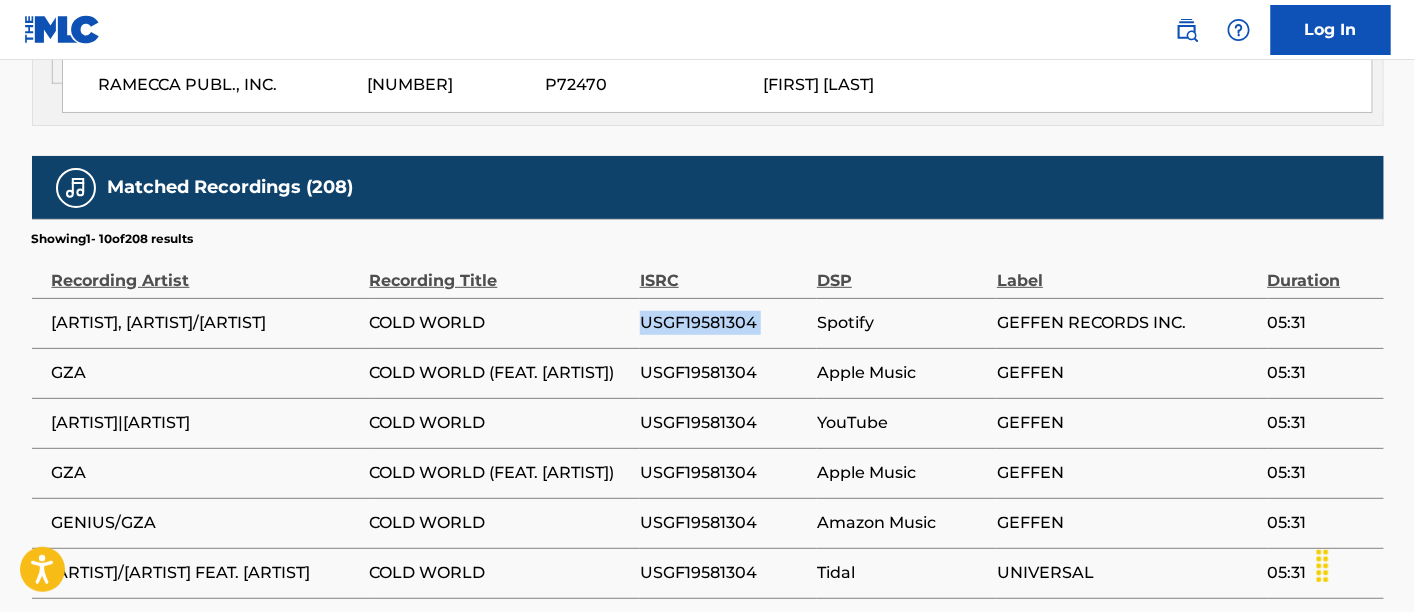 click on "USGF19581304" at bounding box center (723, 323) 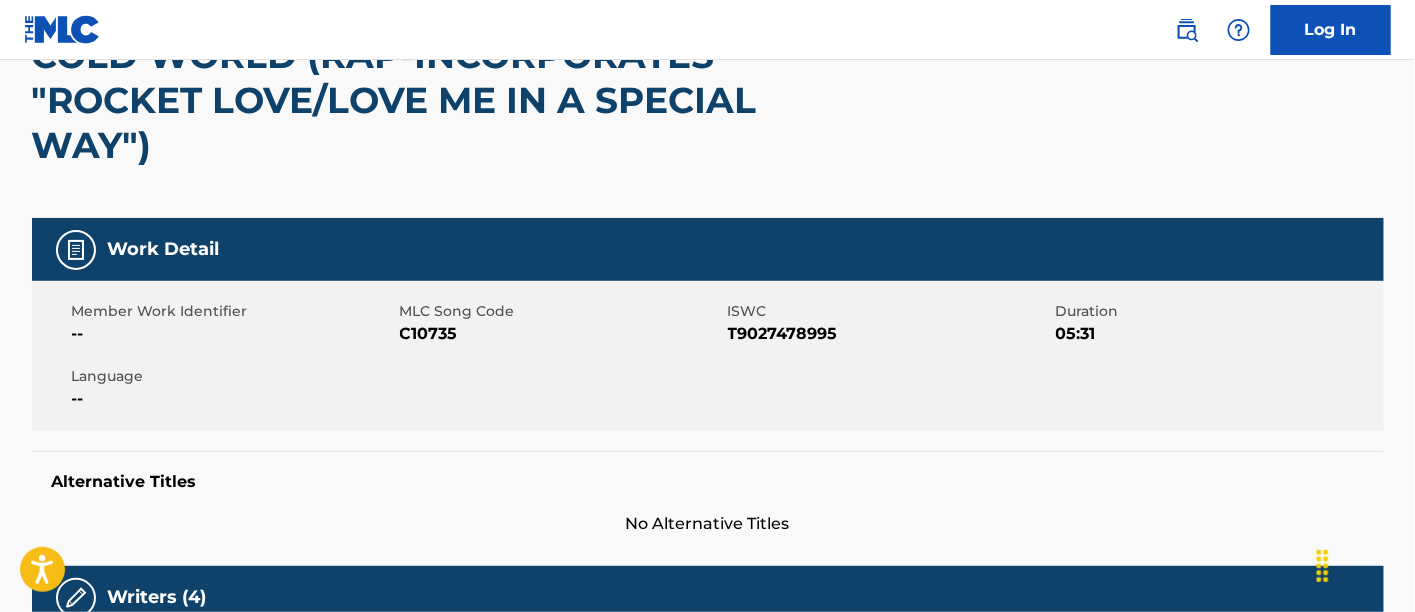 scroll, scrollTop: 322, scrollLeft: 0, axis: vertical 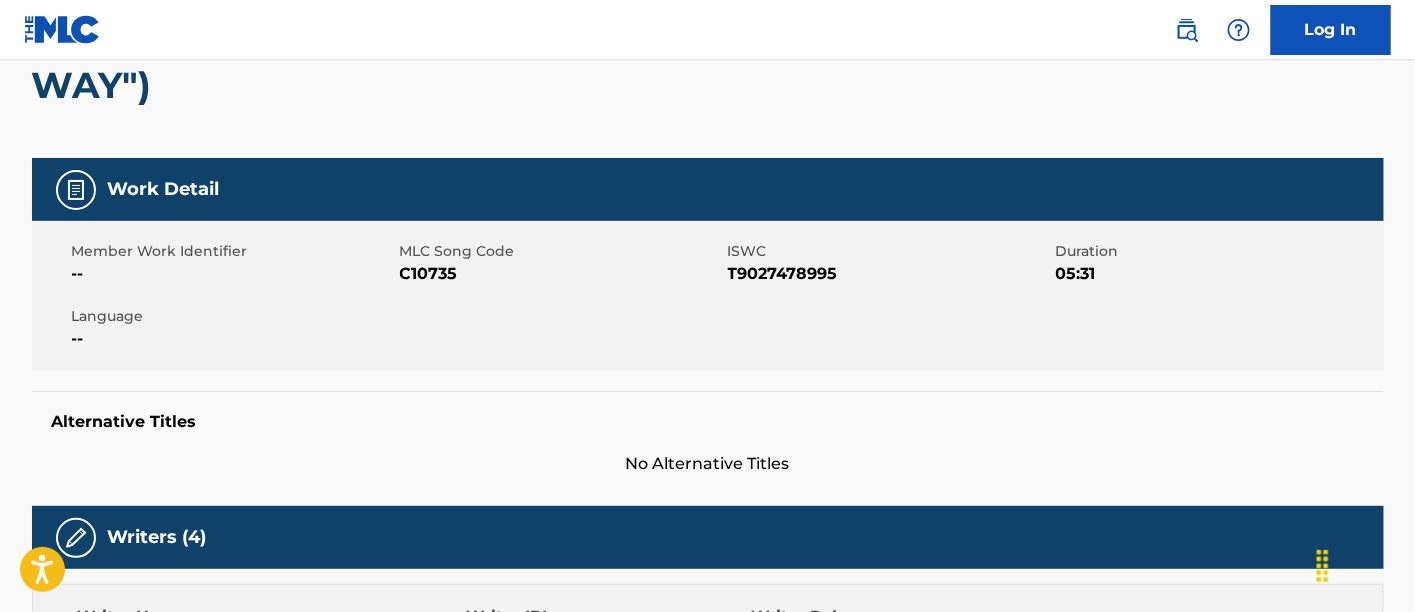 click on "C10735" at bounding box center (561, 274) 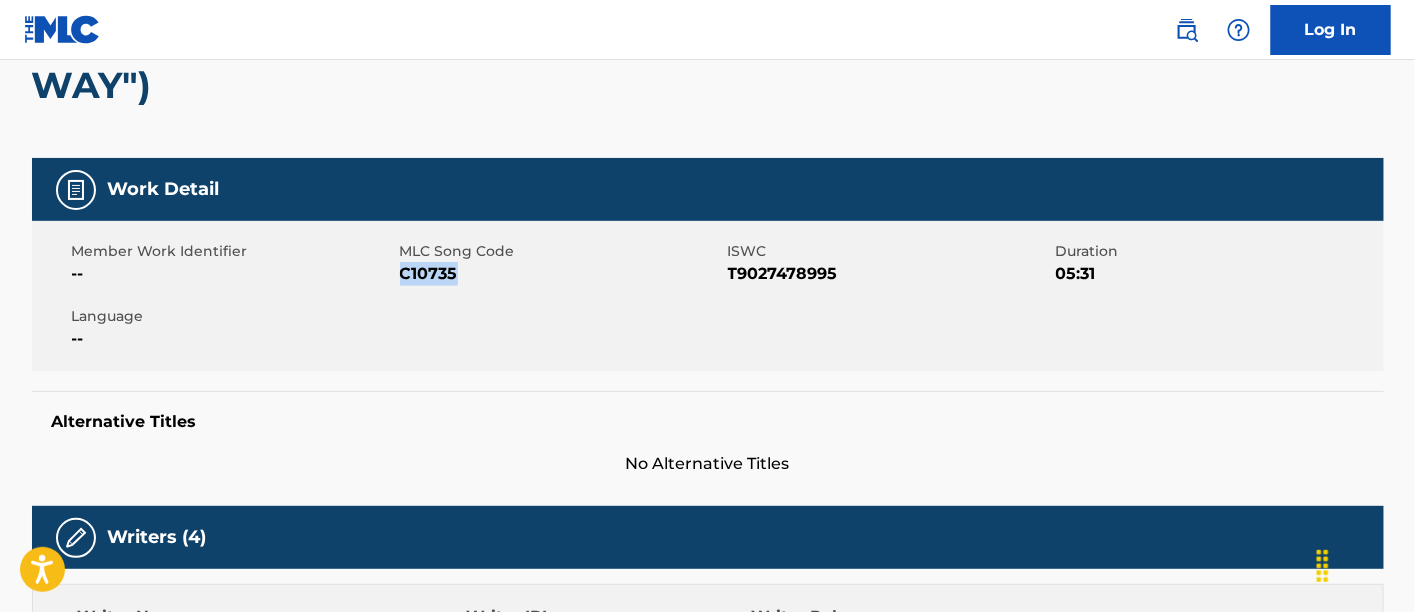 click on "C10735" at bounding box center [561, 274] 